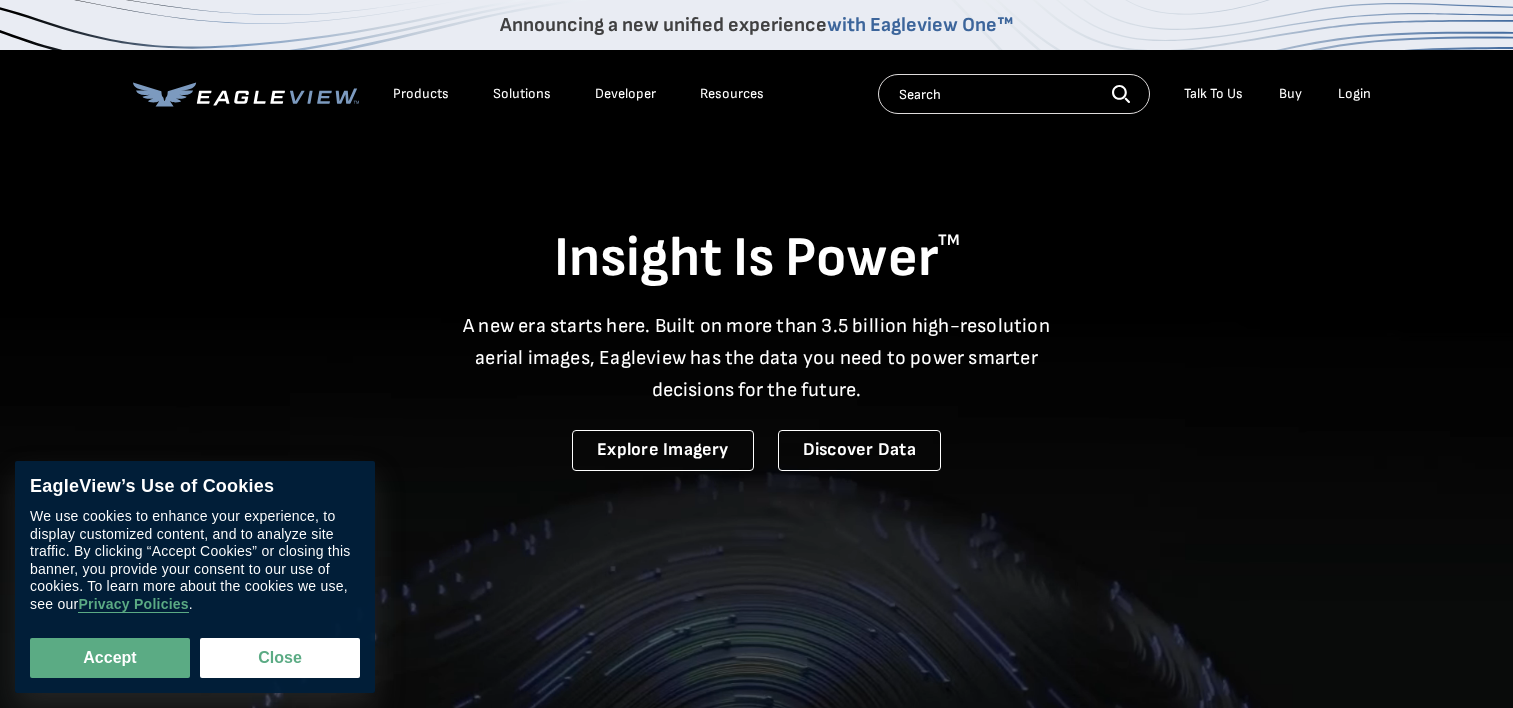 scroll, scrollTop: 0, scrollLeft: 0, axis: both 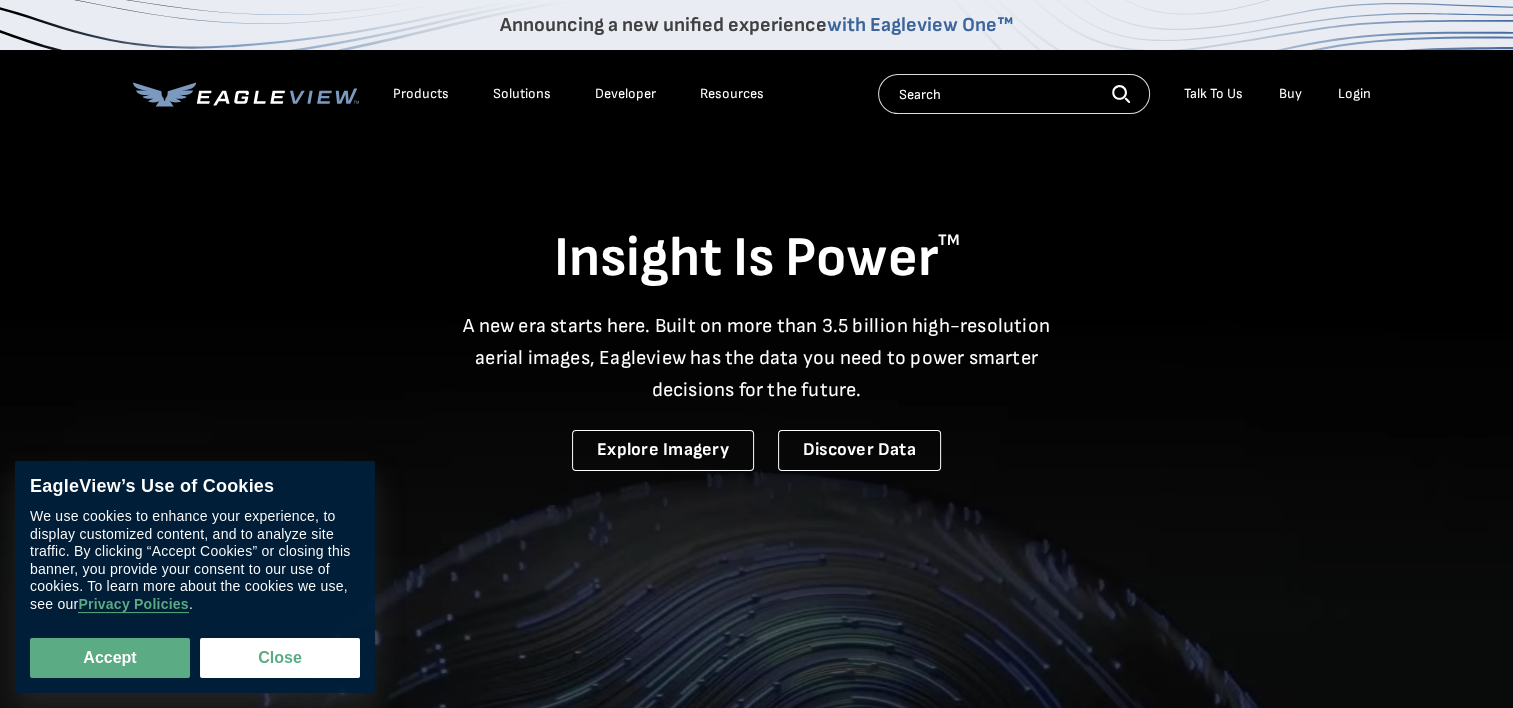click on "Login" at bounding box center (1354, 94) 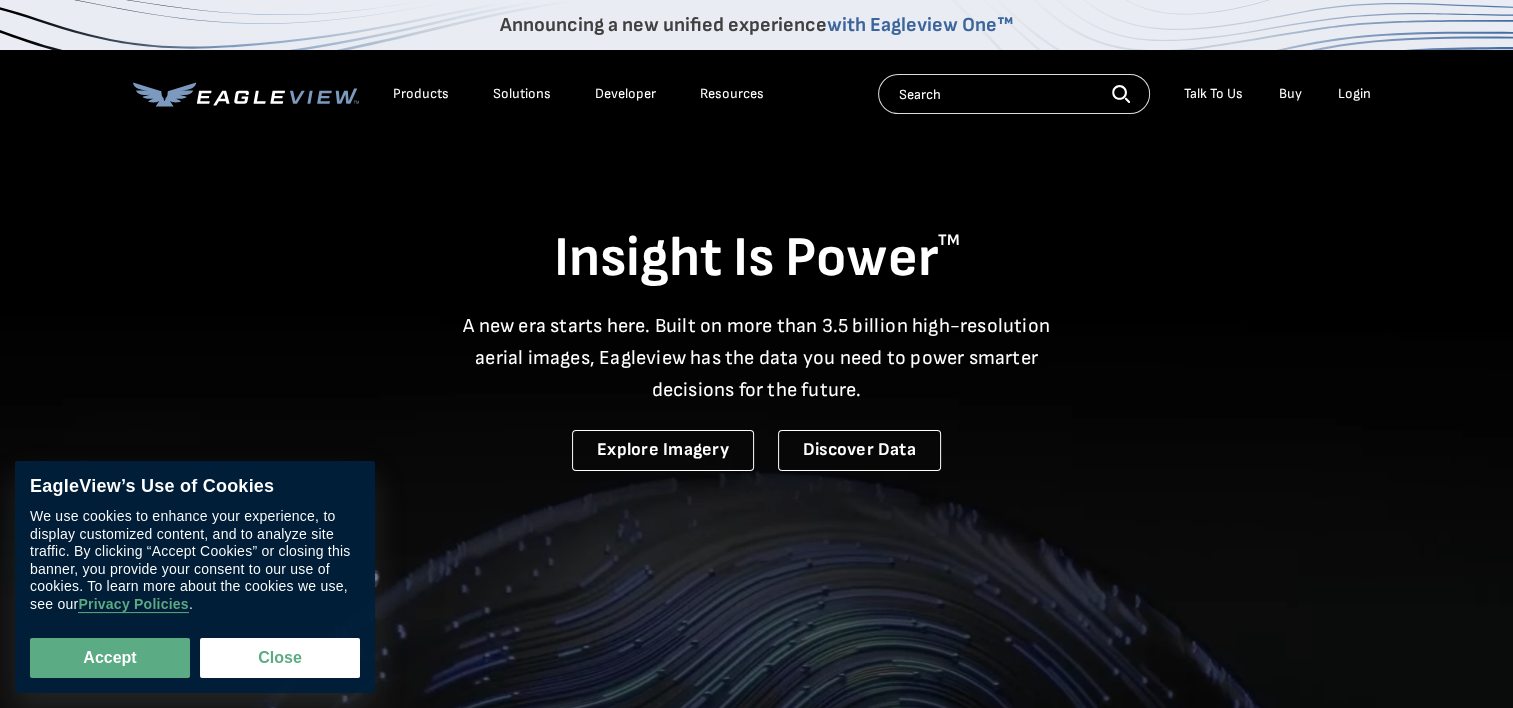 scroll, scrollTop: 0, scrollLeft: 0, axis: both 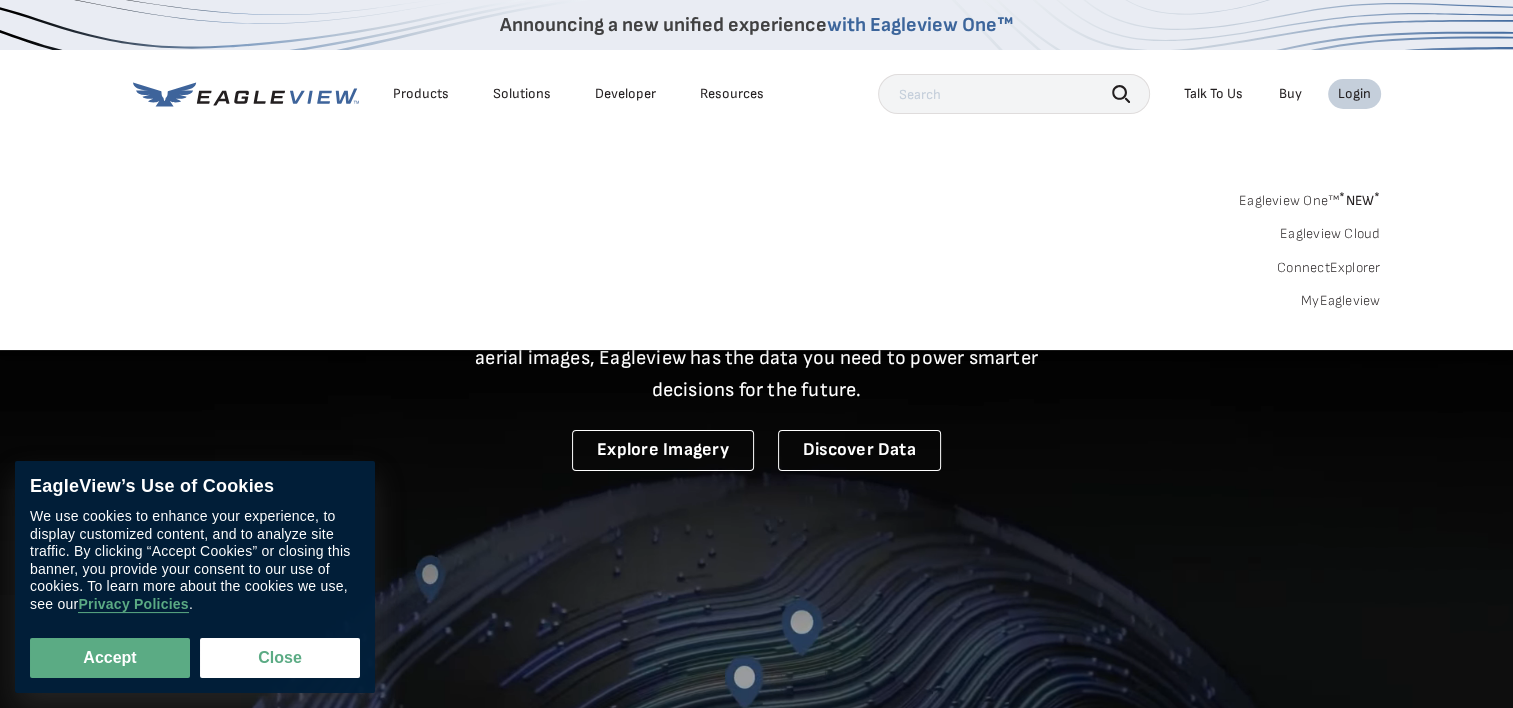 click on "MyEagleview" at bounding box center [1341, 301] 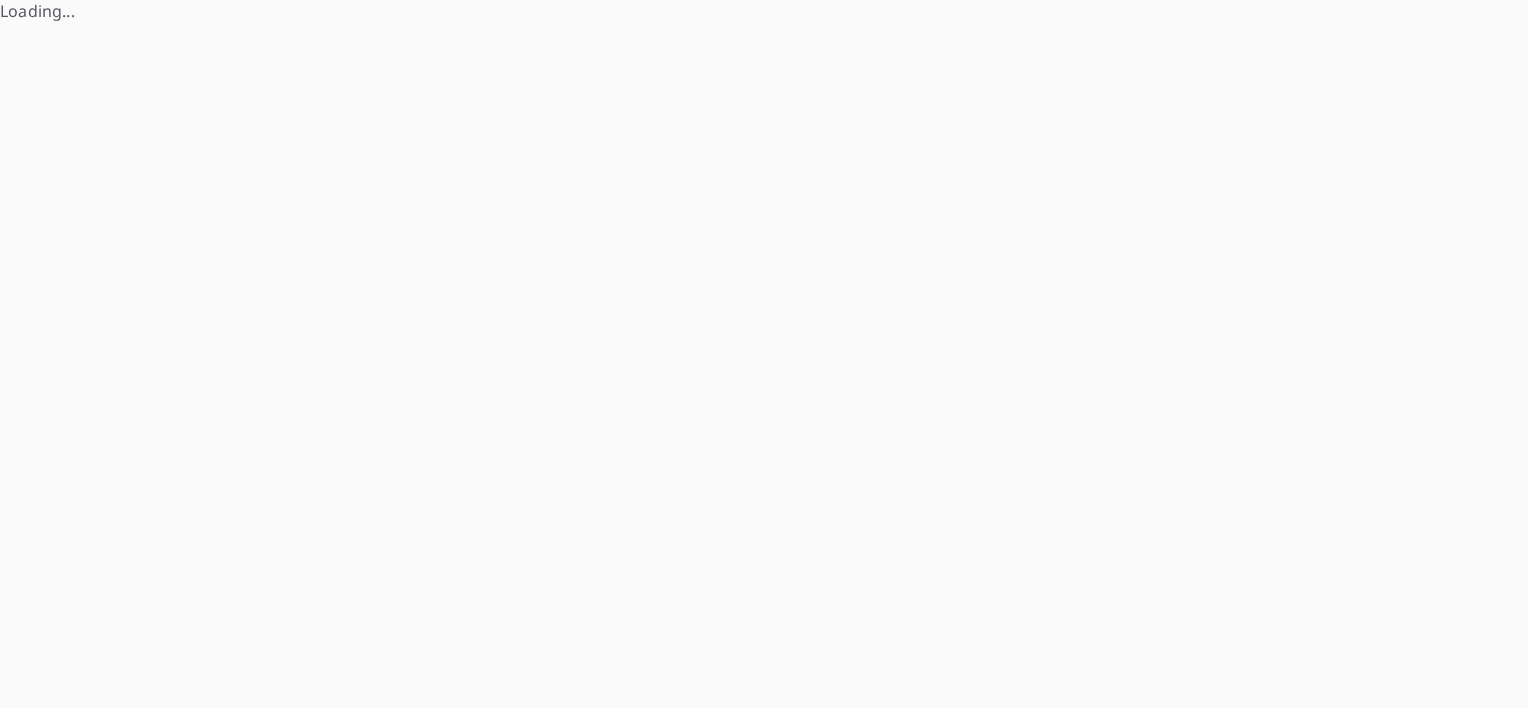 scroll, scrollTop: 0, scrollLeft: 0, axis: both 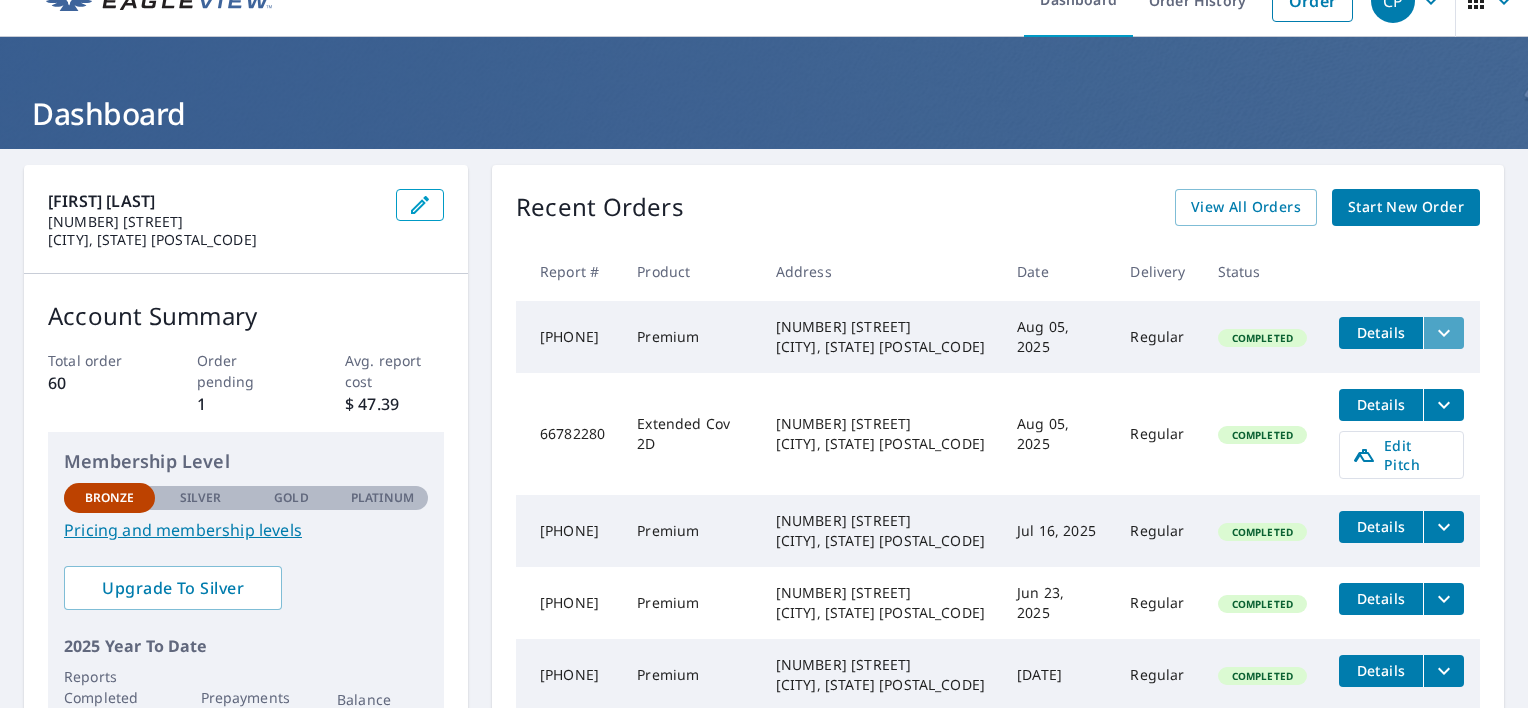 click 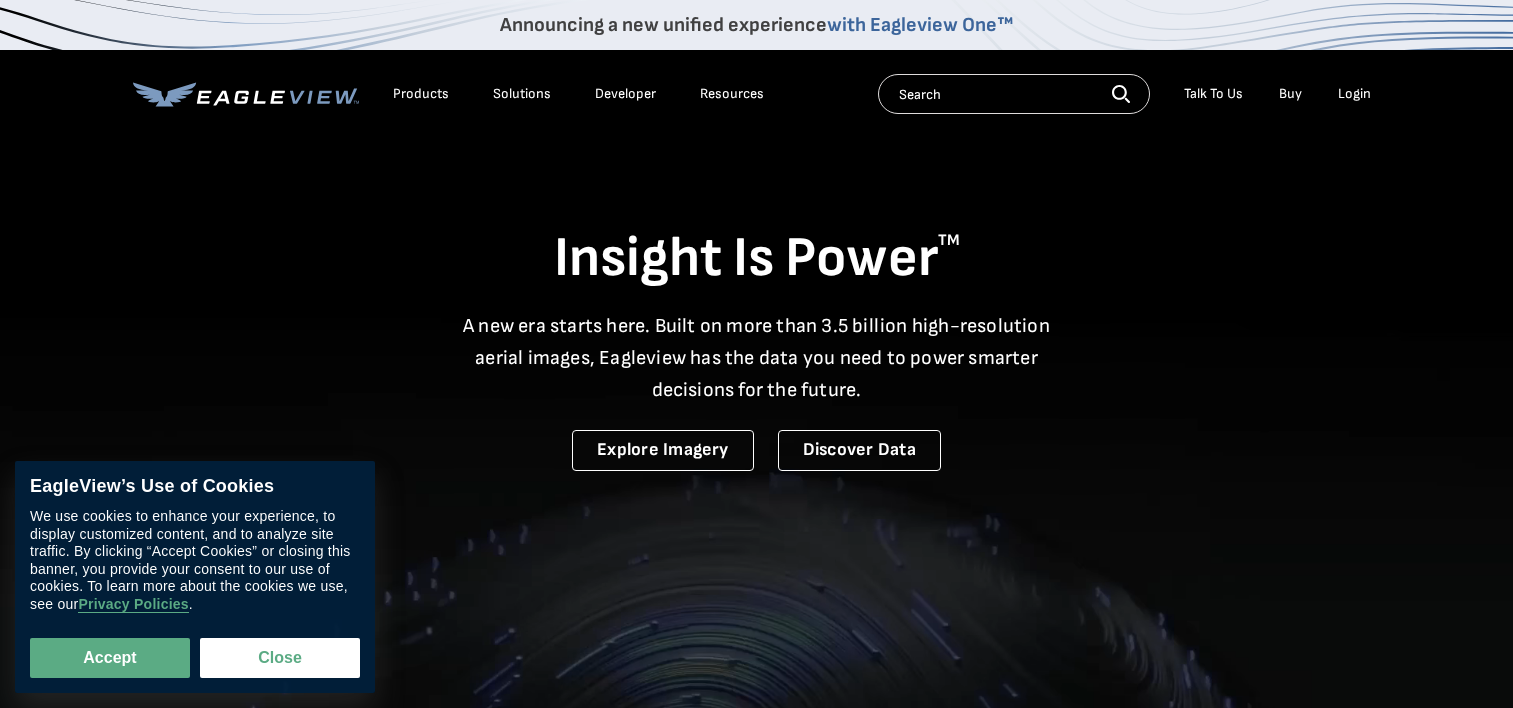 scroll, scrollTop: 0, scrollLeft: 0, axis: both 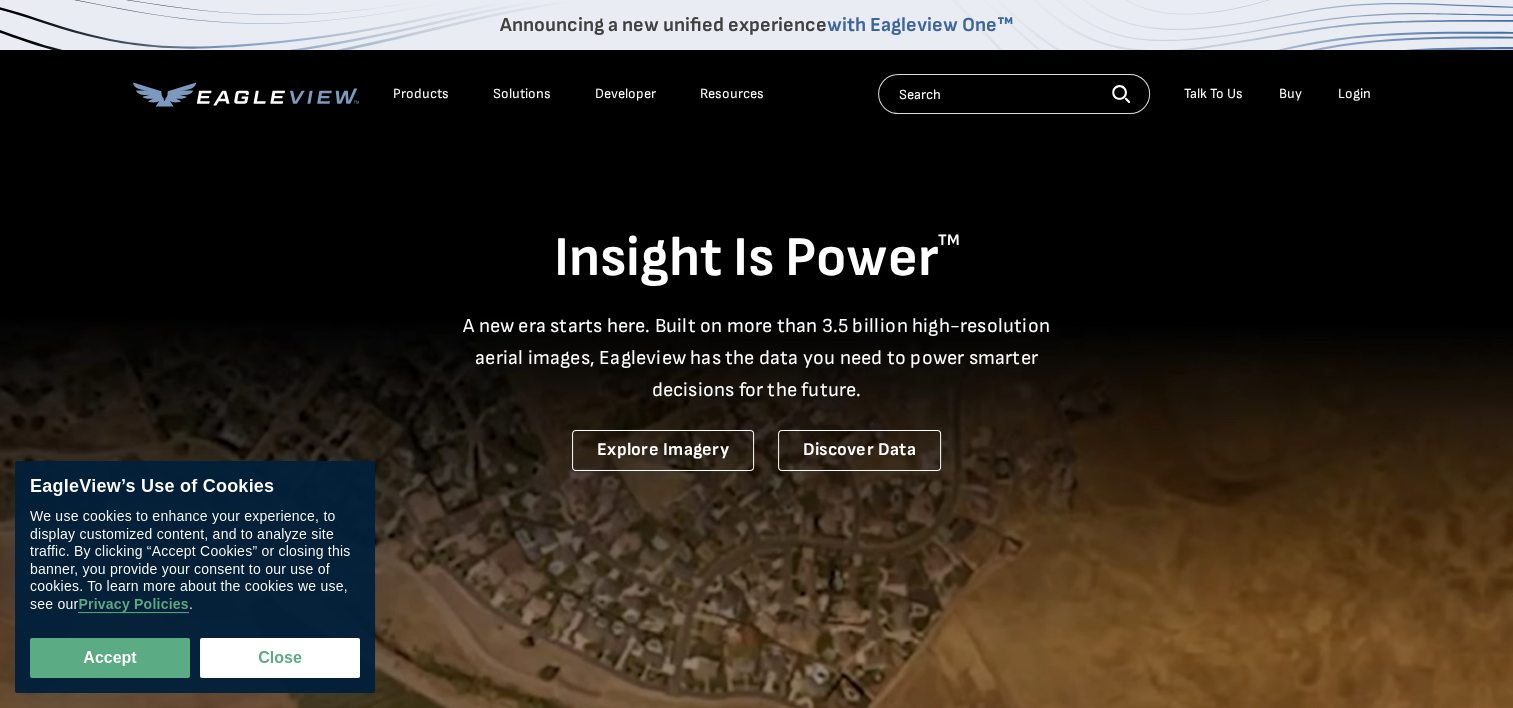 click on "Login" at bounding box center [1354, 94] 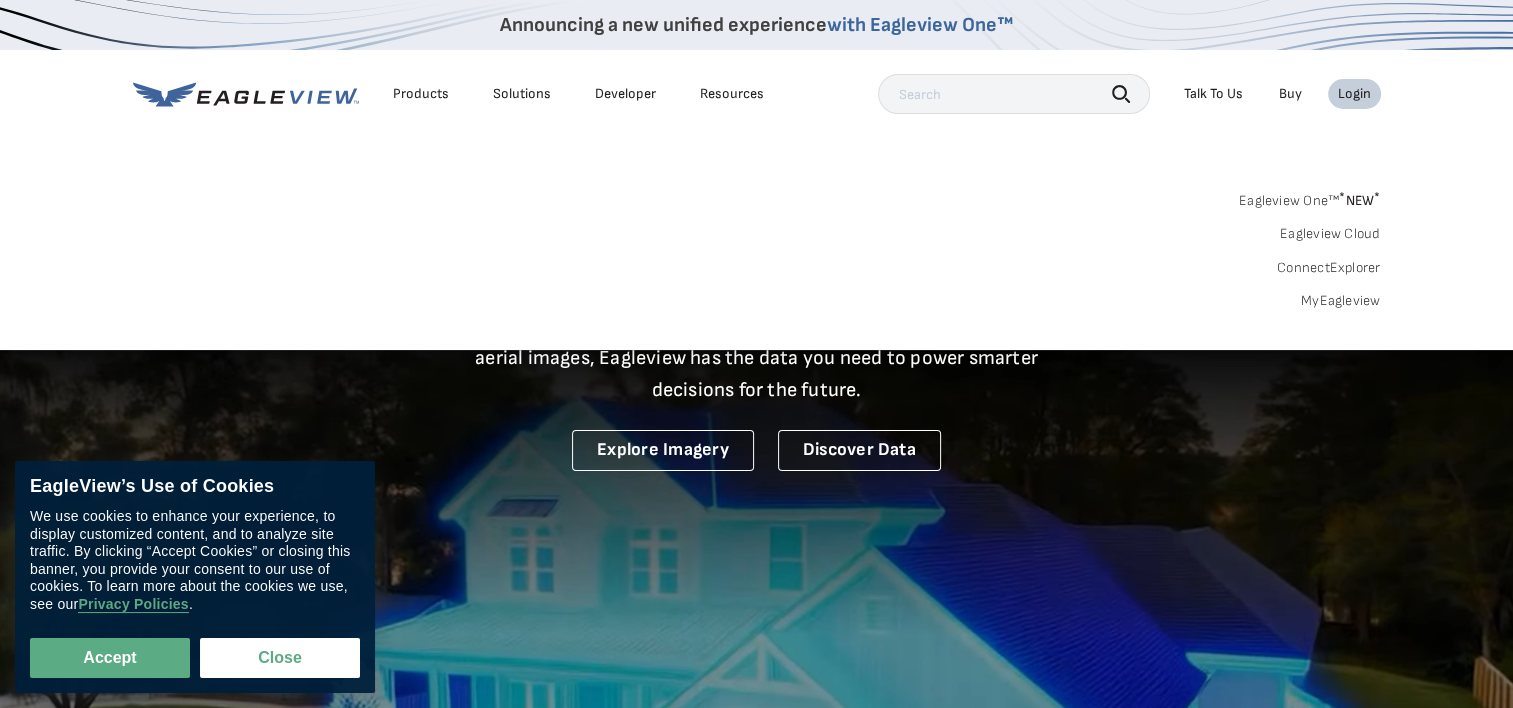 click on "MyEagleview" at bounding box center (1341, 301) 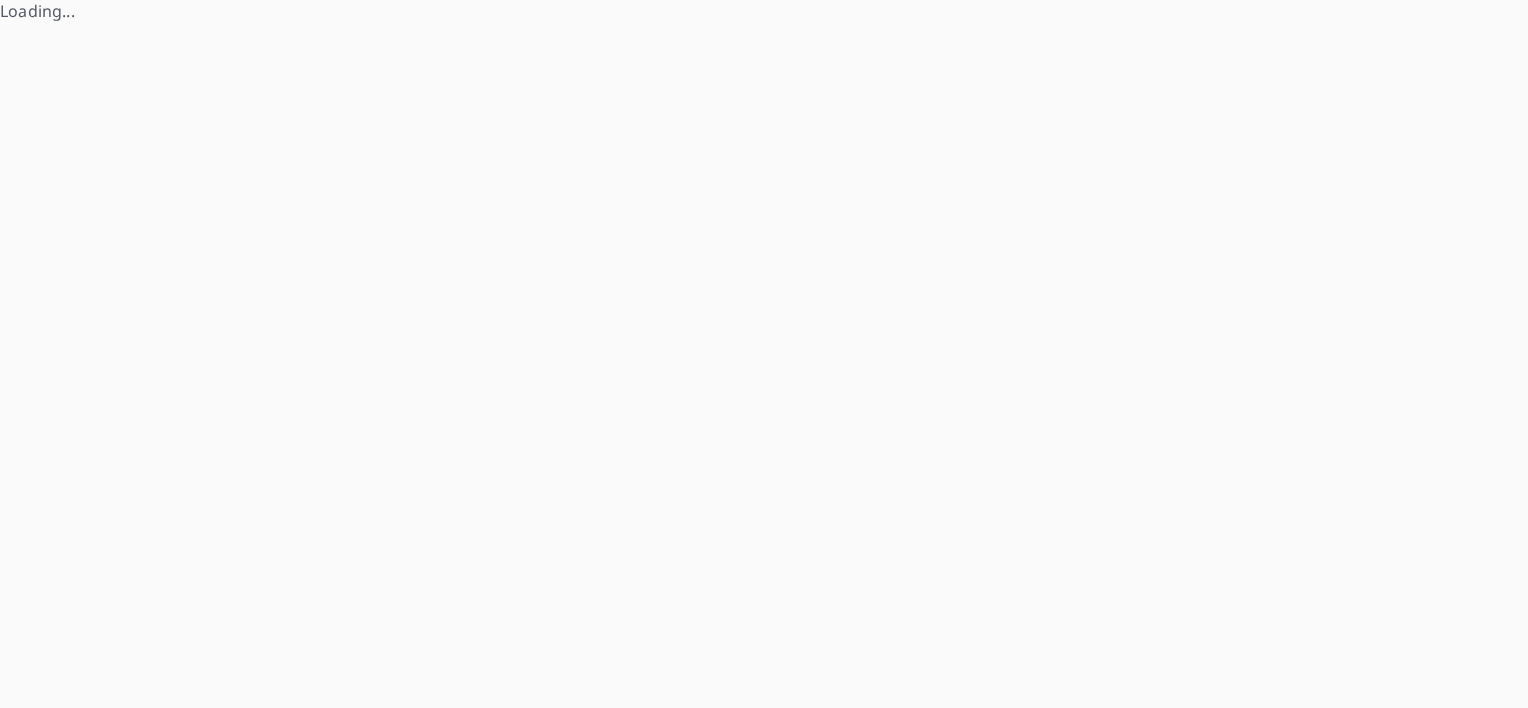 scroll, scrollTop: 0, scrollLeft: 0, axis: both 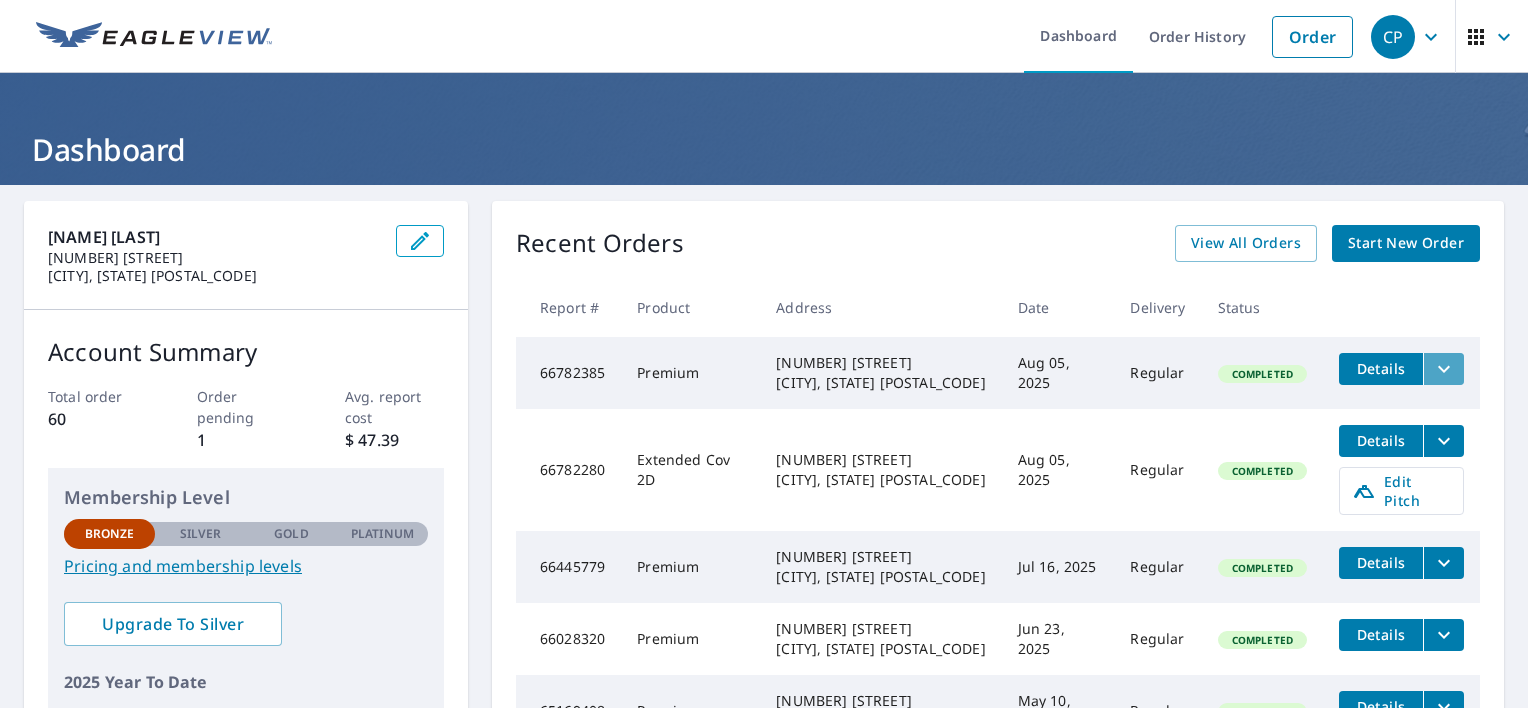 click 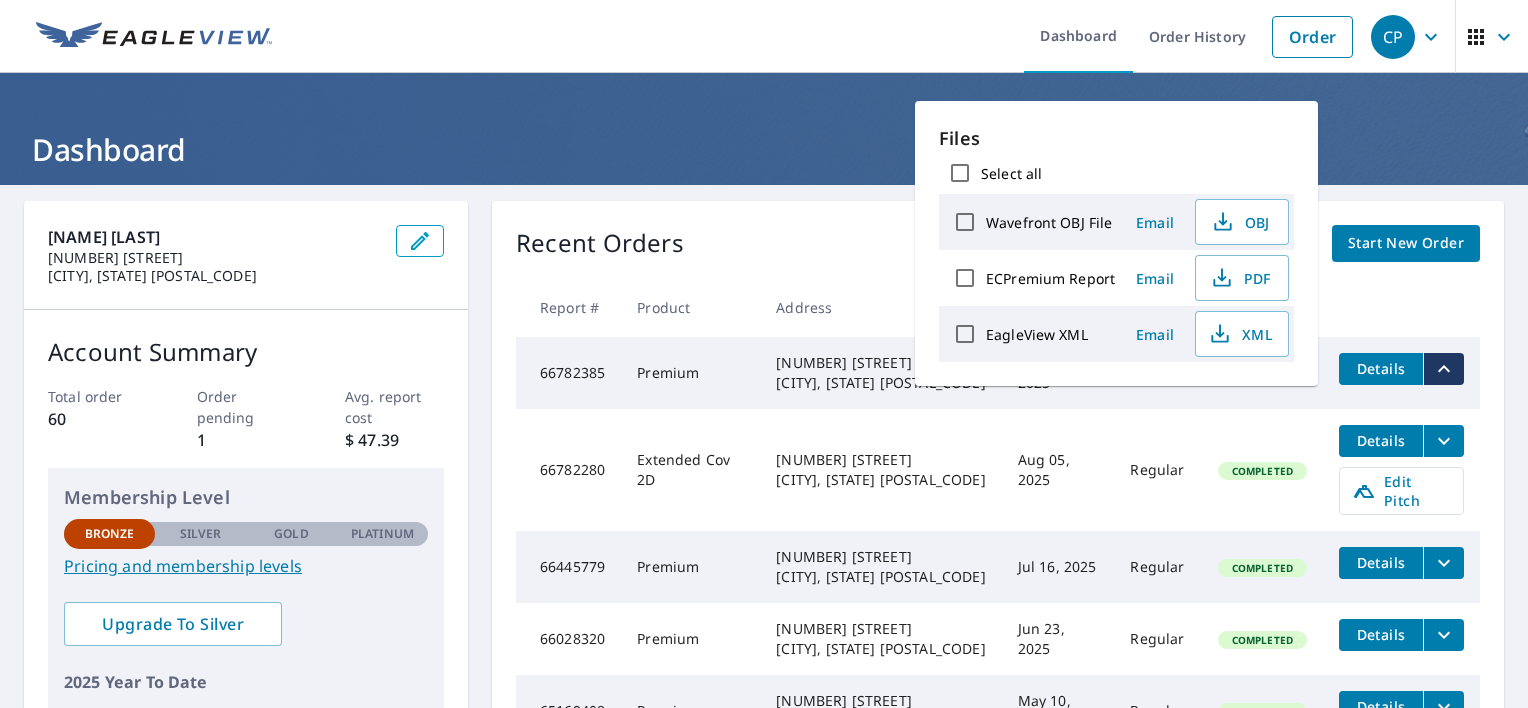 click on "Recent Orders View All Orders Start New Order Report # Product Address Date Delivery Status 66782385 Premium 314 Arnold Dr
Oklahoma City, OK 73110 Aug 05, 2025 Regular Completed Details 66782280 Extended Cov 2D 8000 Bethel Rd
Norman, OK 73026 Aug 05, 2025 Regular Completed Details Edit Pitch 66445779 Premium 18705 Shilstone Way
Edmond, OK 73012 Jul 16, 2025 Regular Completed Details 66028320 Premium 15708 Brenner Pass
Edmond, OK 73013 Jun 23, 2025 Regular Completed Details 65169408 Premium 22272 Old Town 1st St
Blanchard, OK 73010 May 10, 2025 Regular Completed Details" at bounding box center [998, 504] 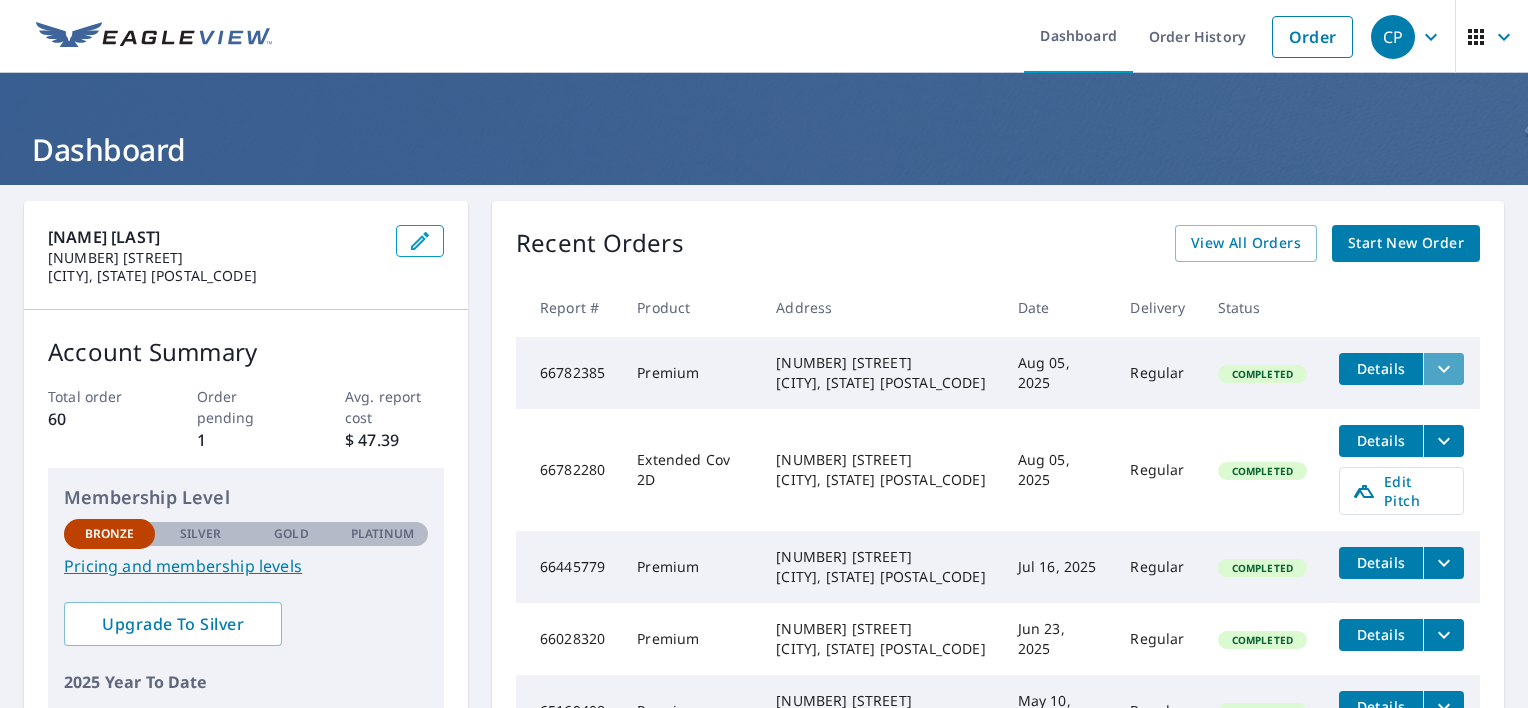 click at bounding box center (1443, 369) 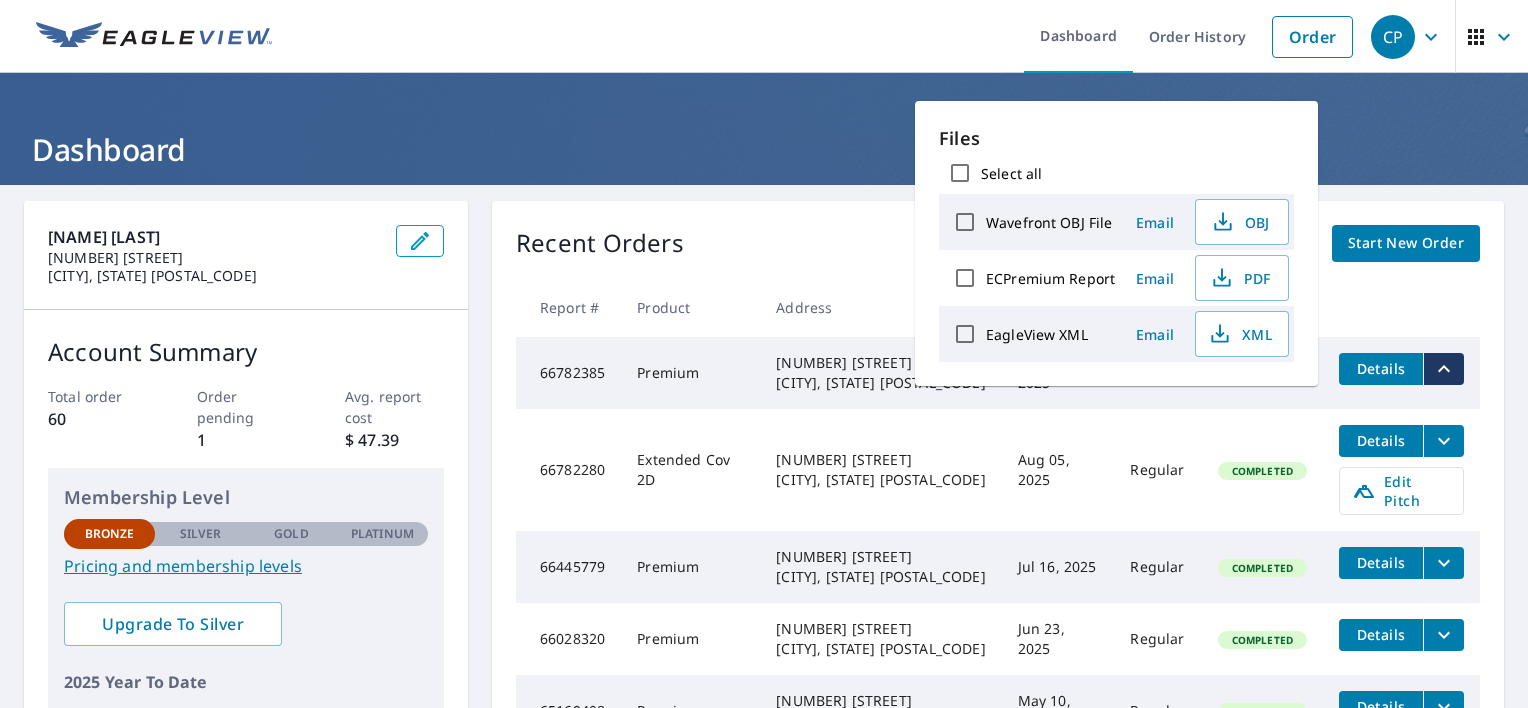 click on "Recent Orders View All Orders Start New Order" at bounding box center (998, 243) 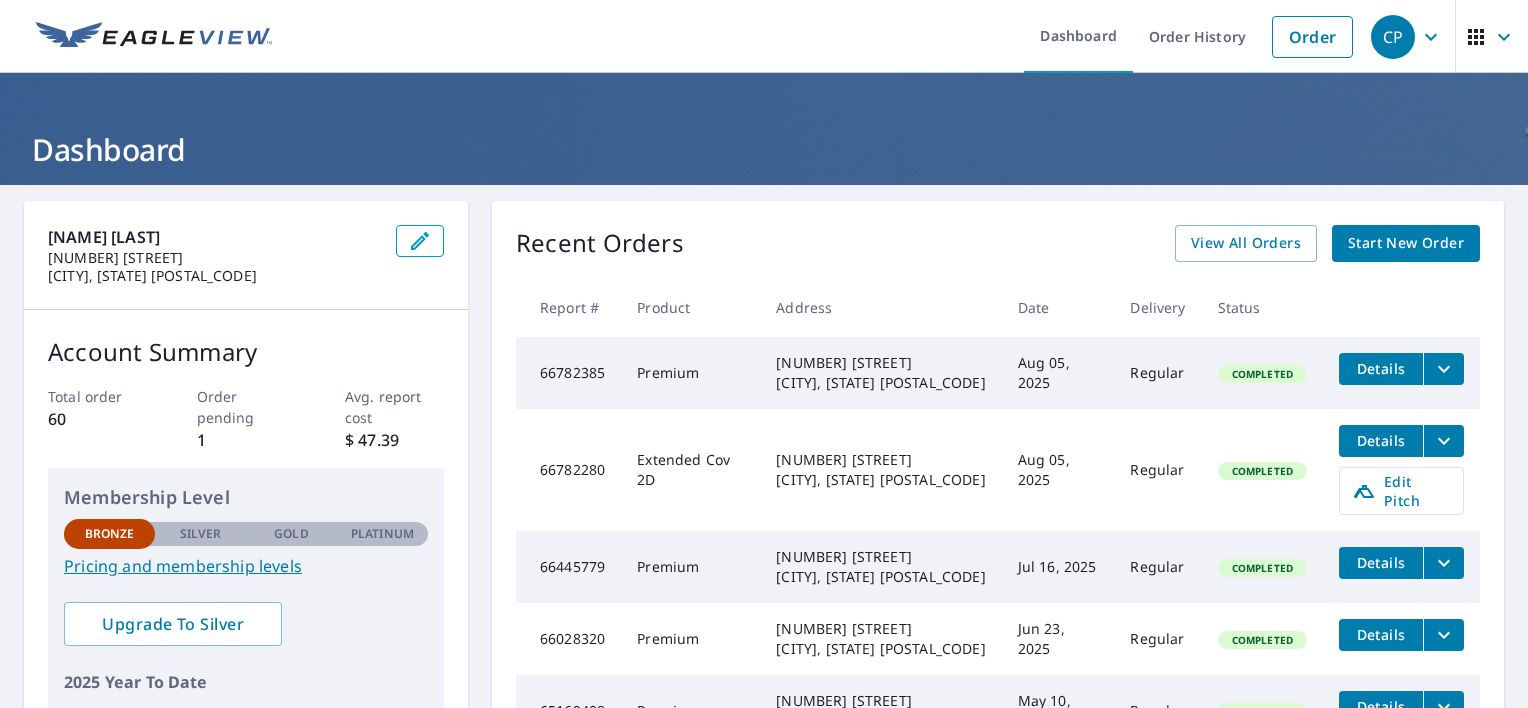 click 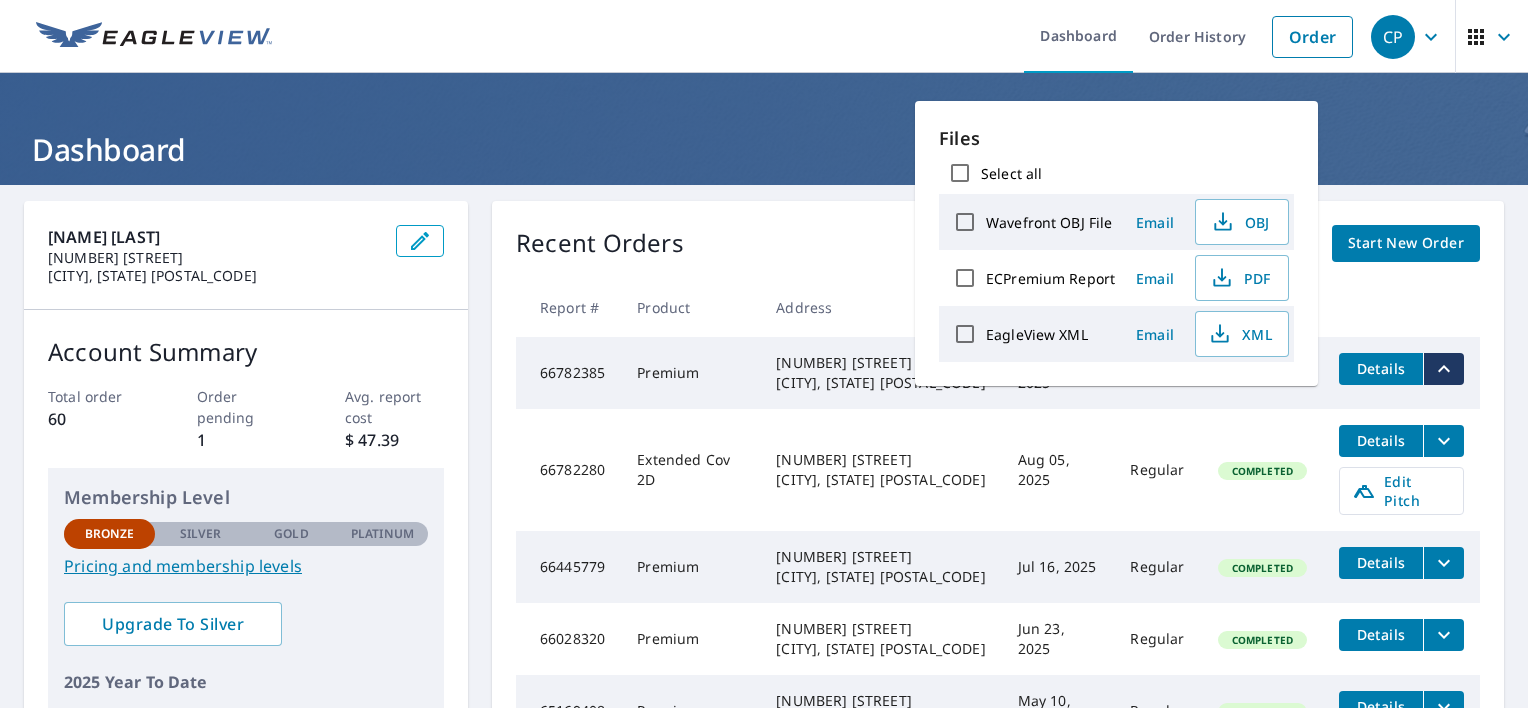 click on "Premium" at bounding box center [690, 373] 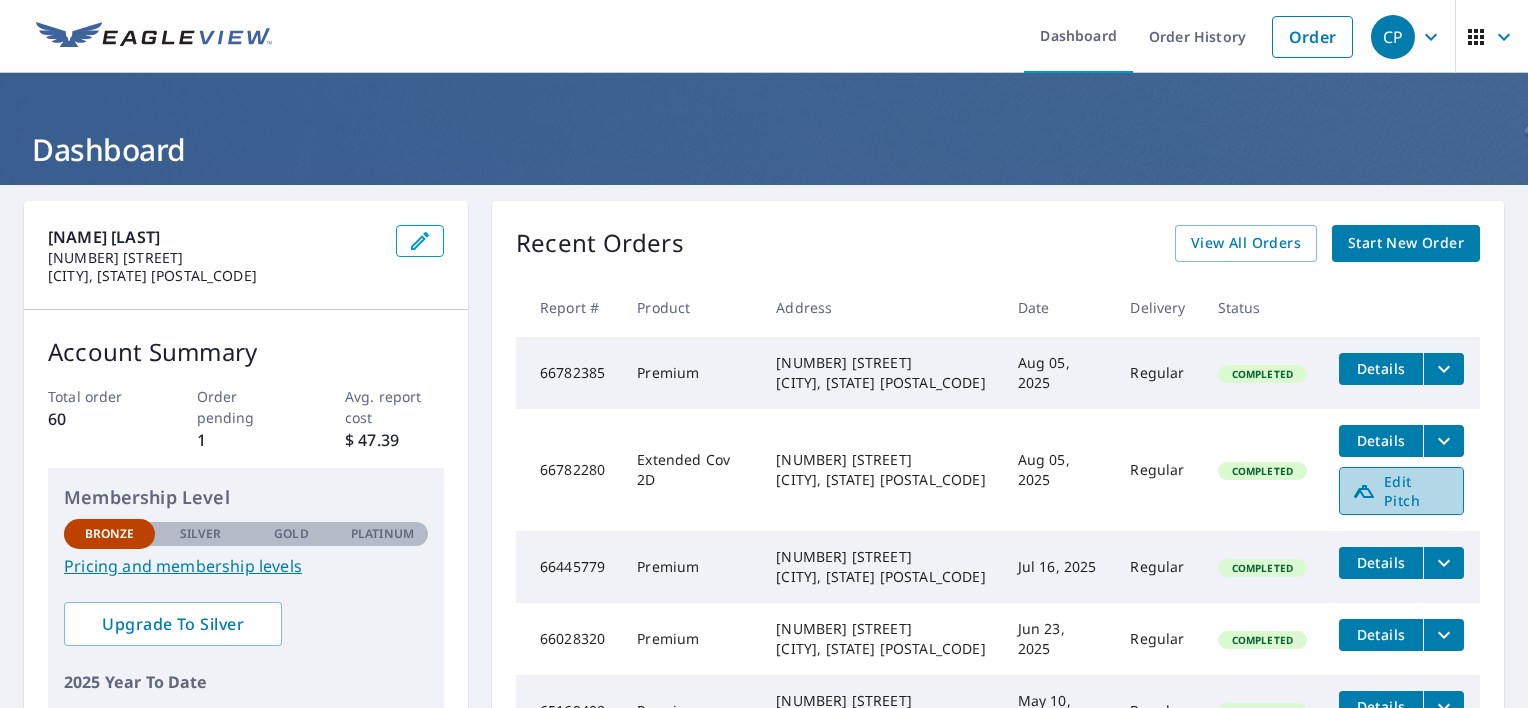 click on "Edit Pitch" at bounding box center [1401, 491] 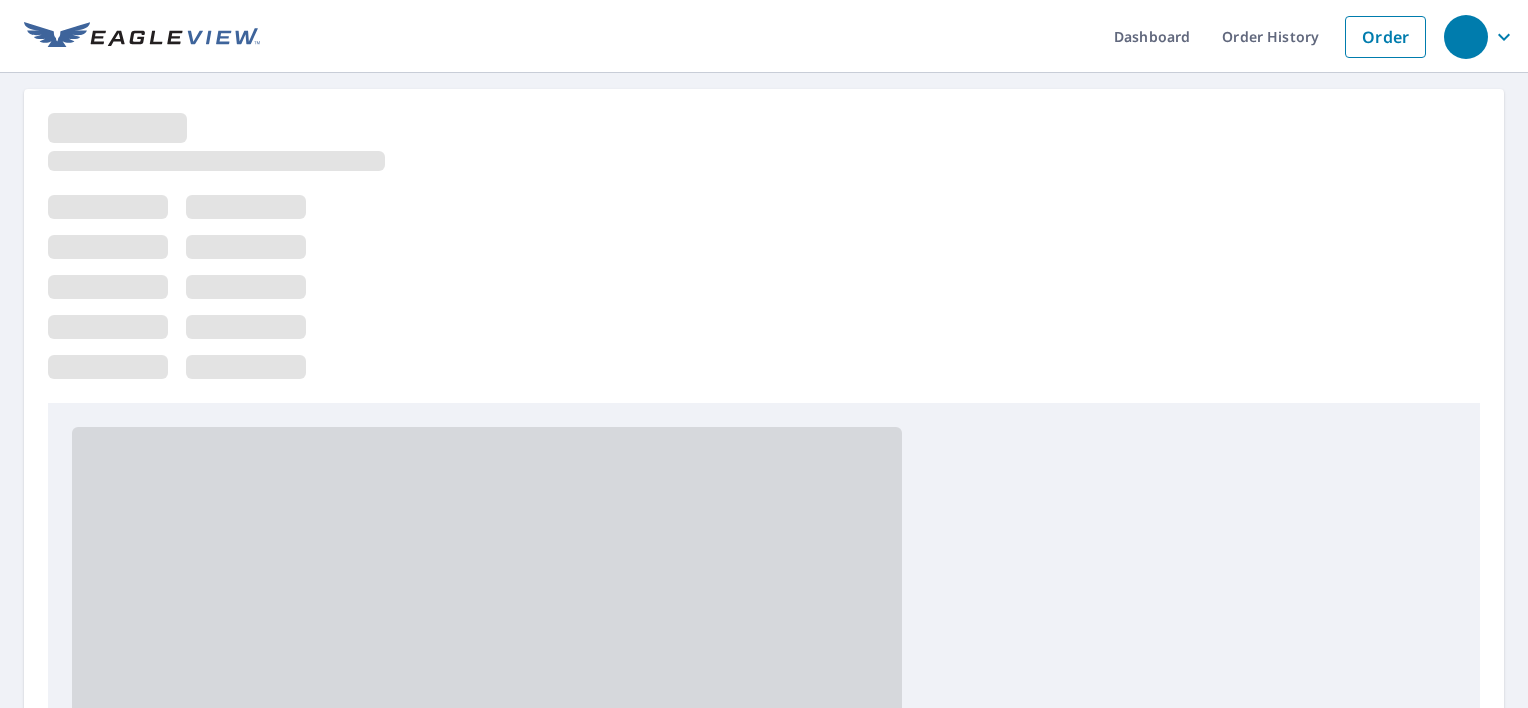 scroll, scrollTop: 0, scrollLeft: 0, axis: both 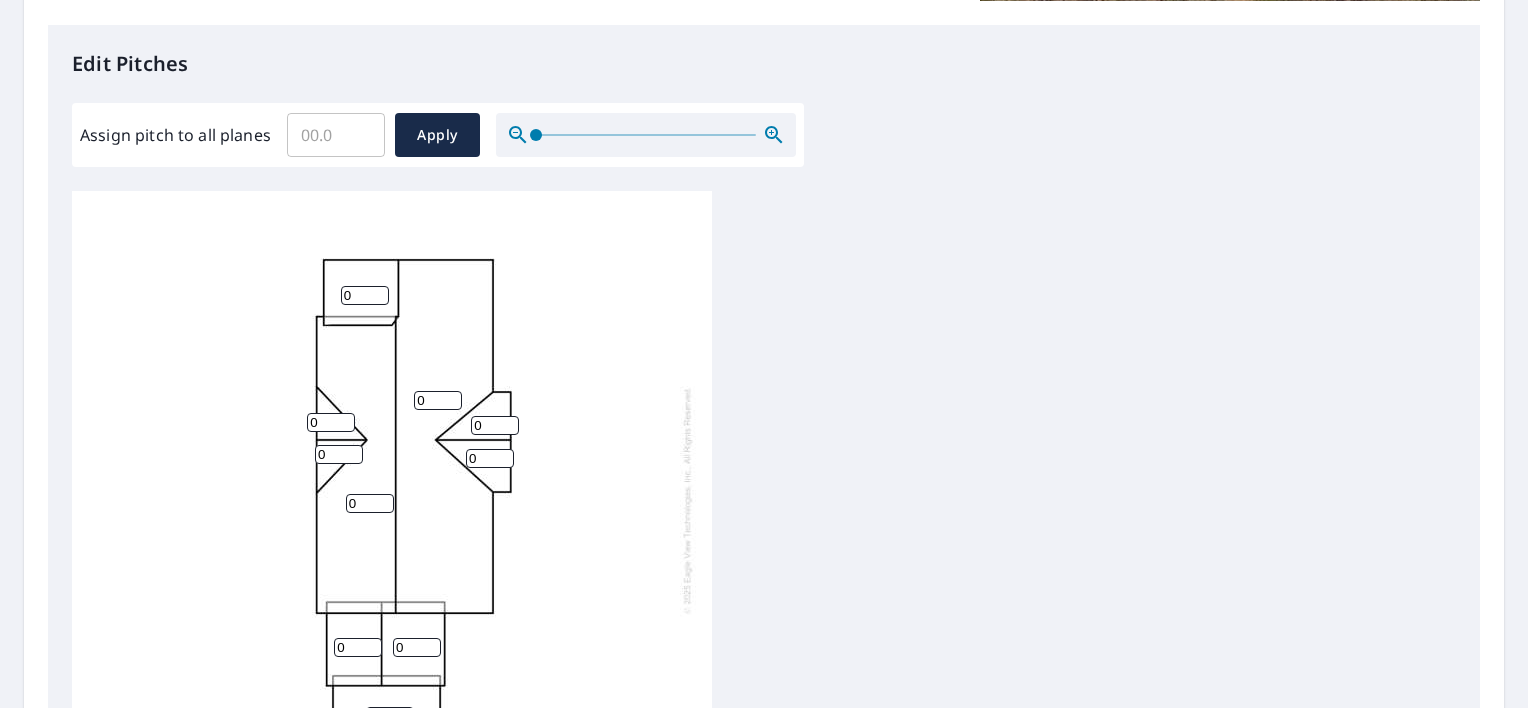 click on "Assign pitch to all planes" at bounding box center (336, 135) 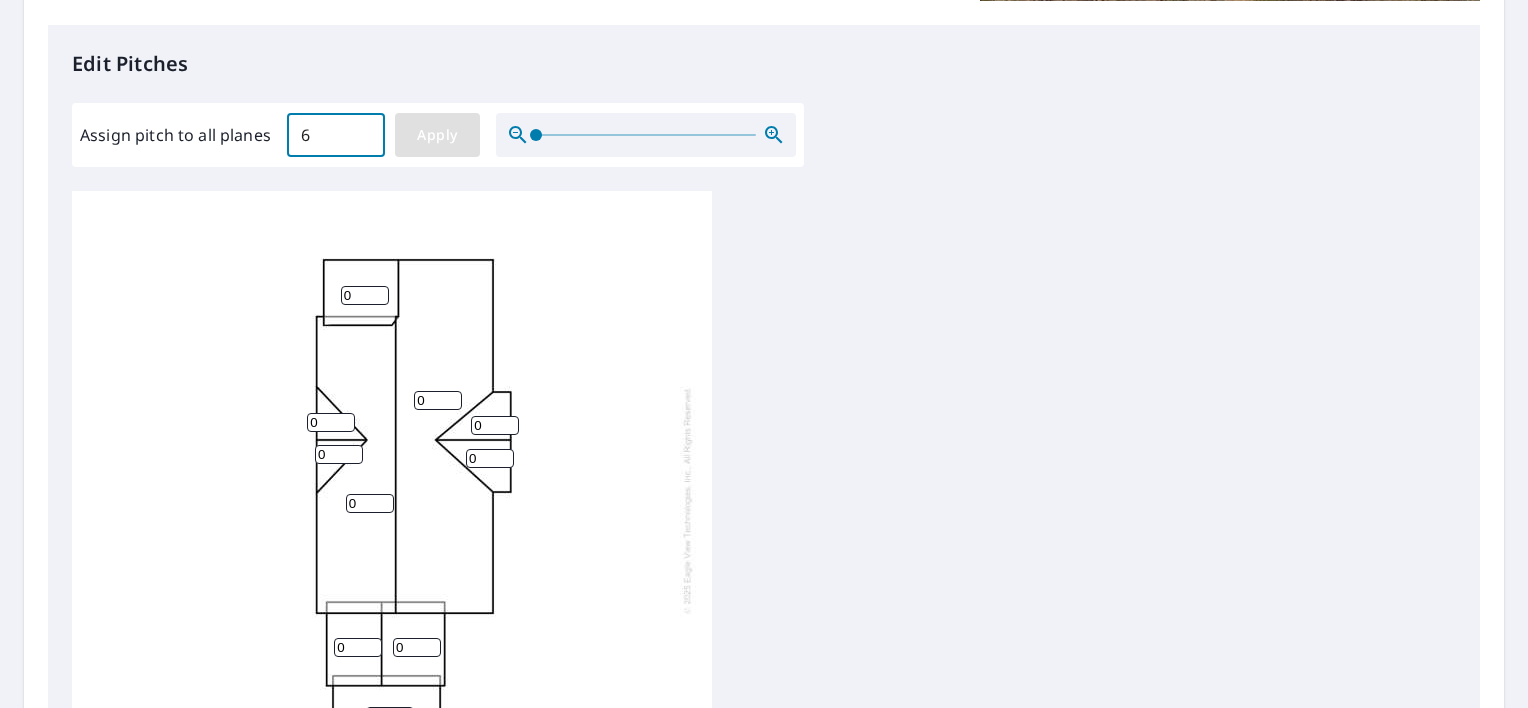 type on "6" 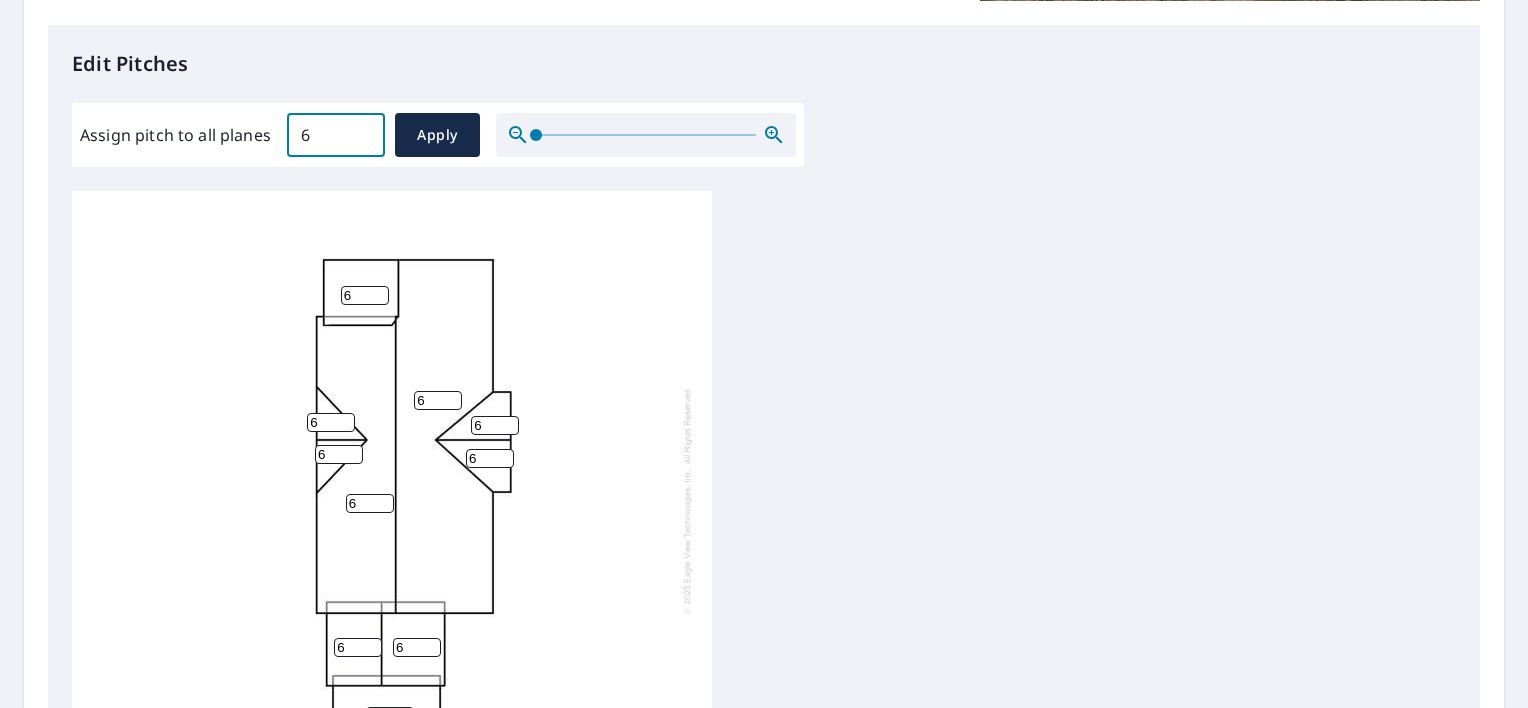 click on "6" at bounding box center [336, 135] 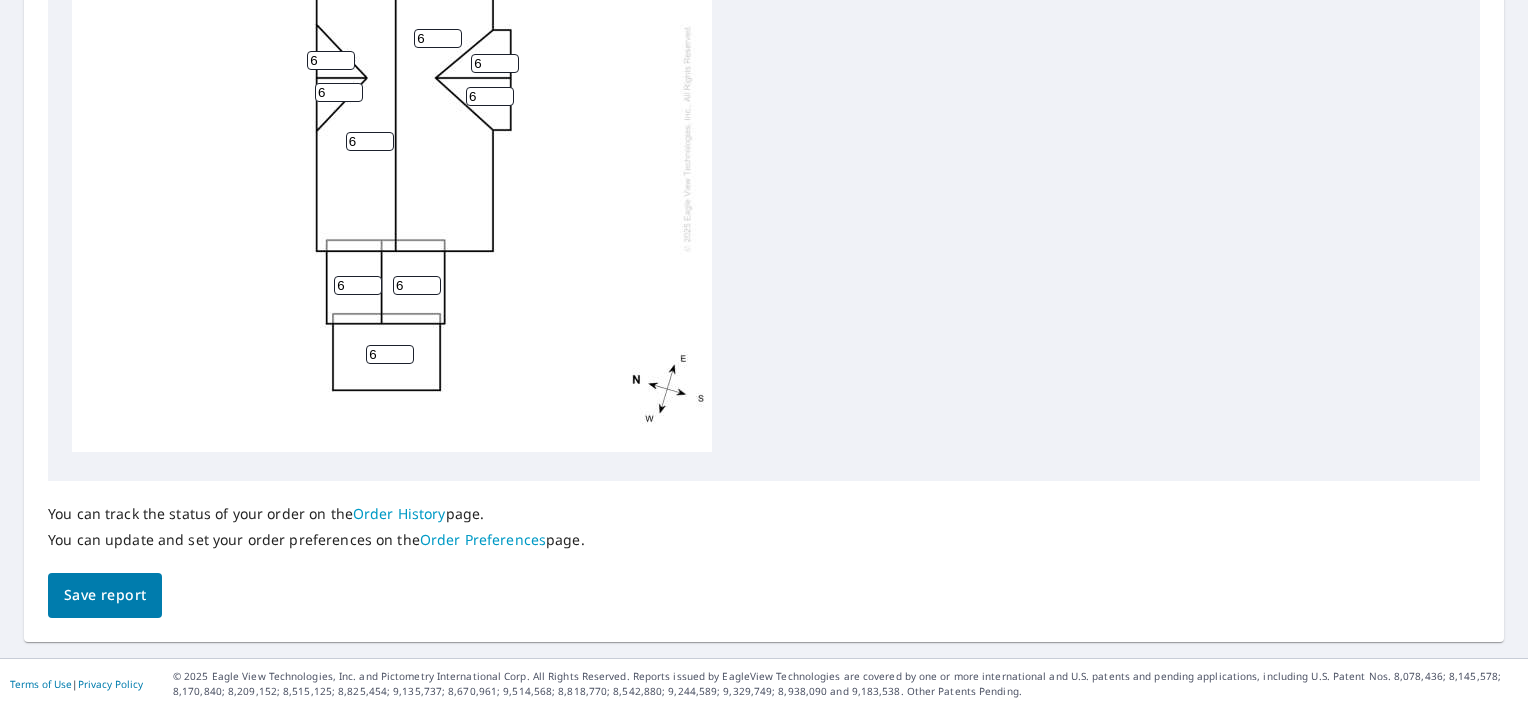 scroll, scrollTop: 0, scrollLeft: 0, axis: both 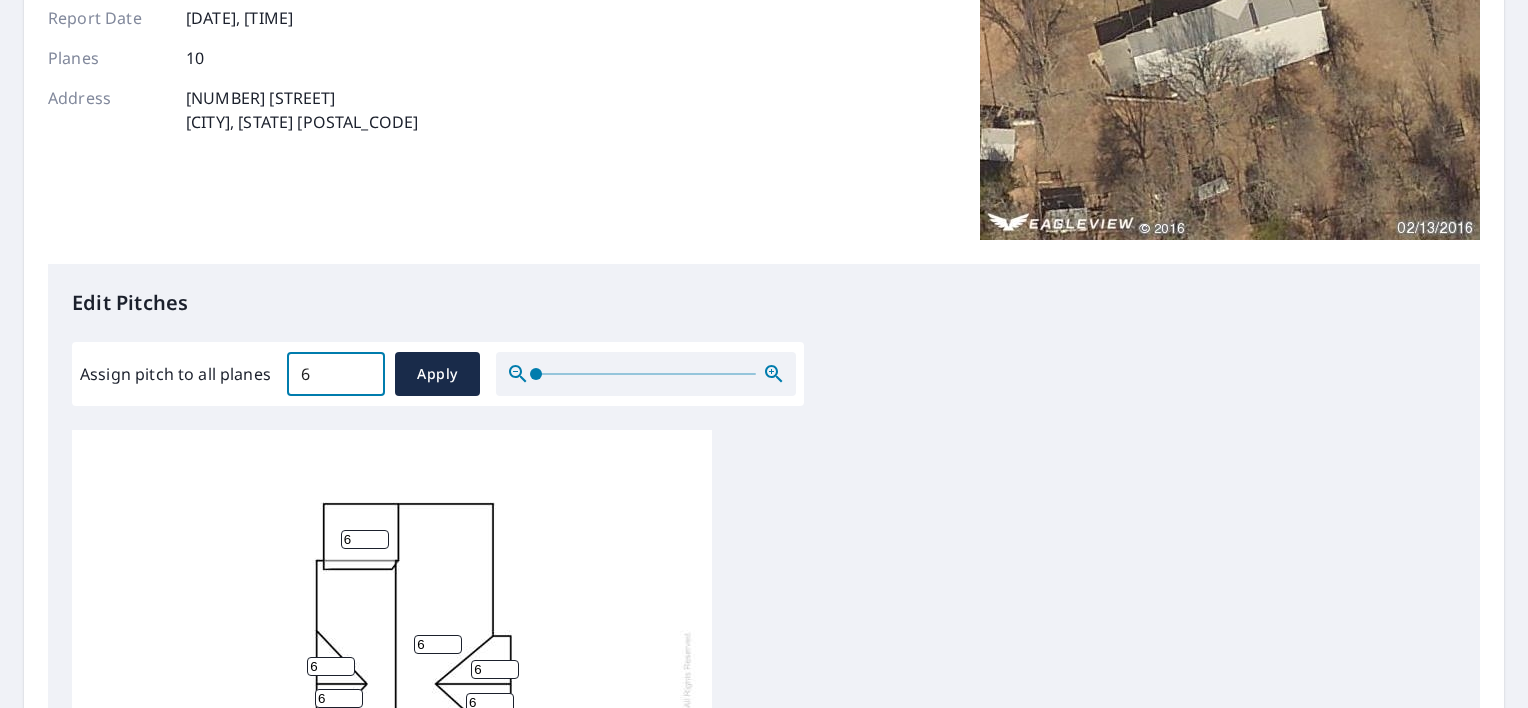 click on "6" at bounding box center [336, 374] 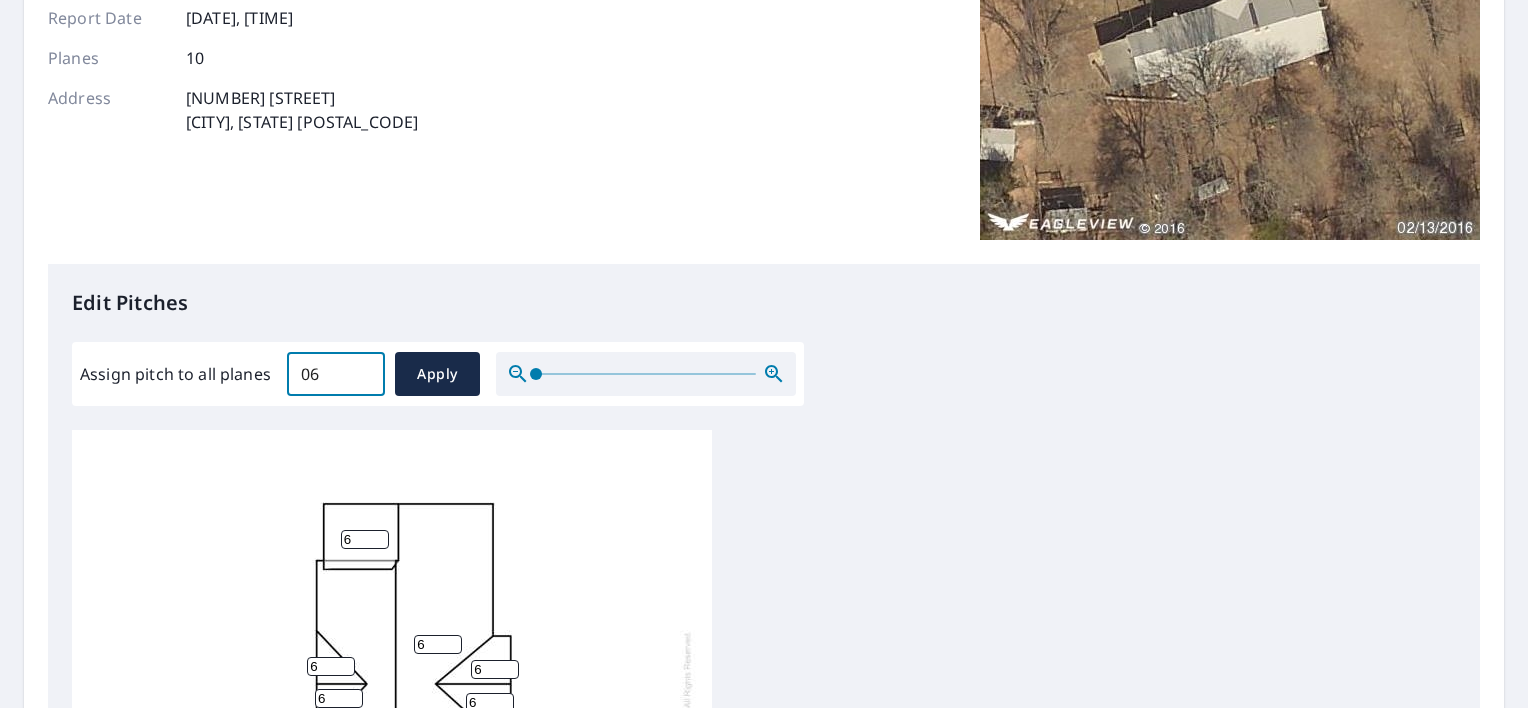 type on "0" 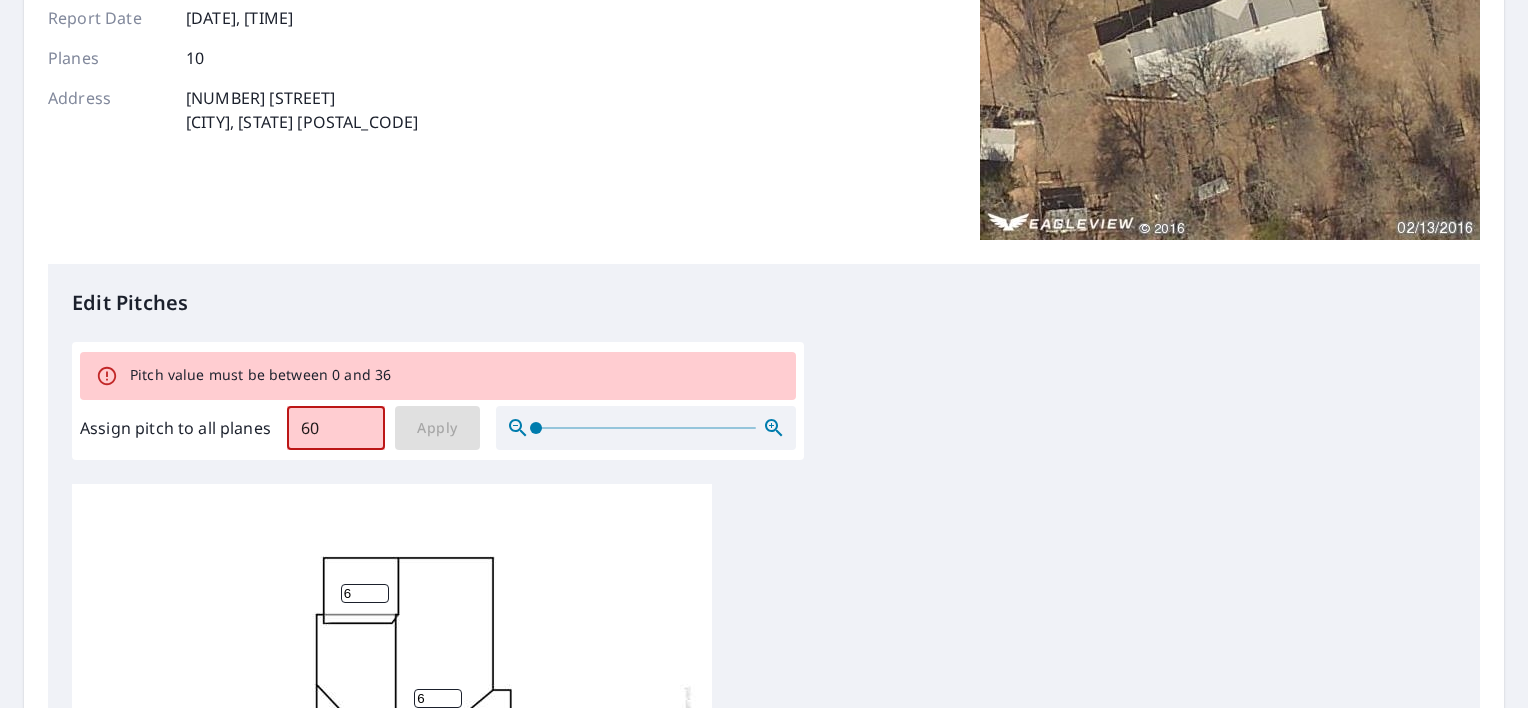 type on "6" 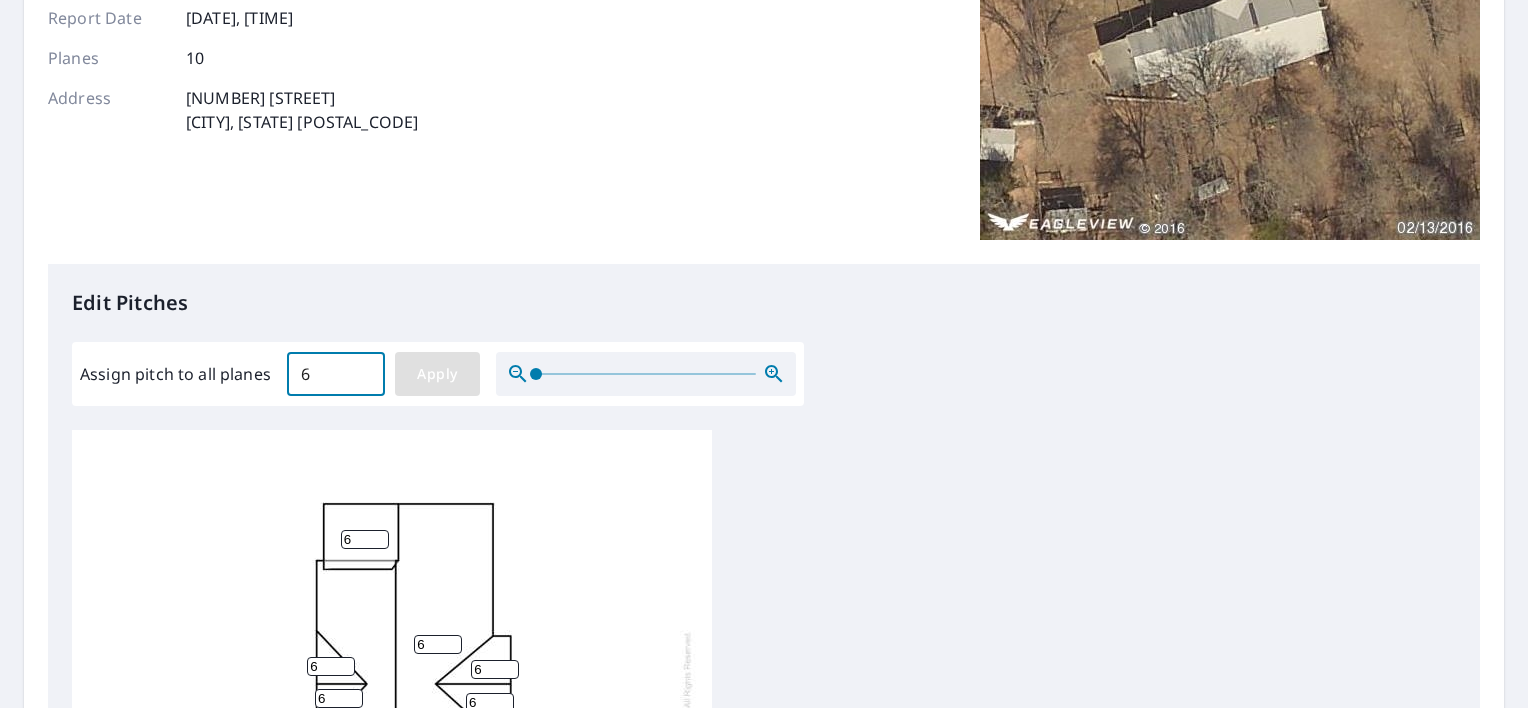 click on "Apply" at bounding box center (437, 374) 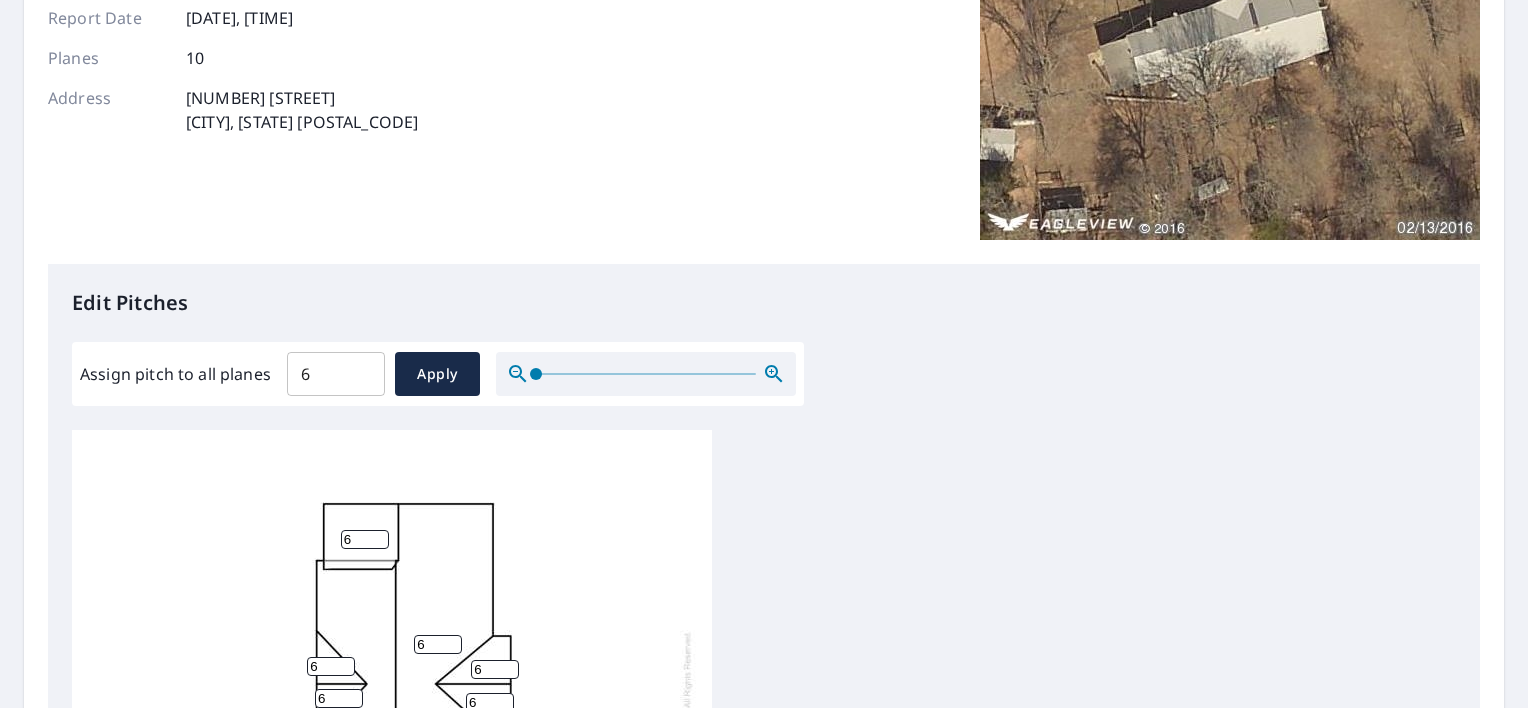 scroll, scrollTop: 20, scrollLeft: 0, axis: vertical 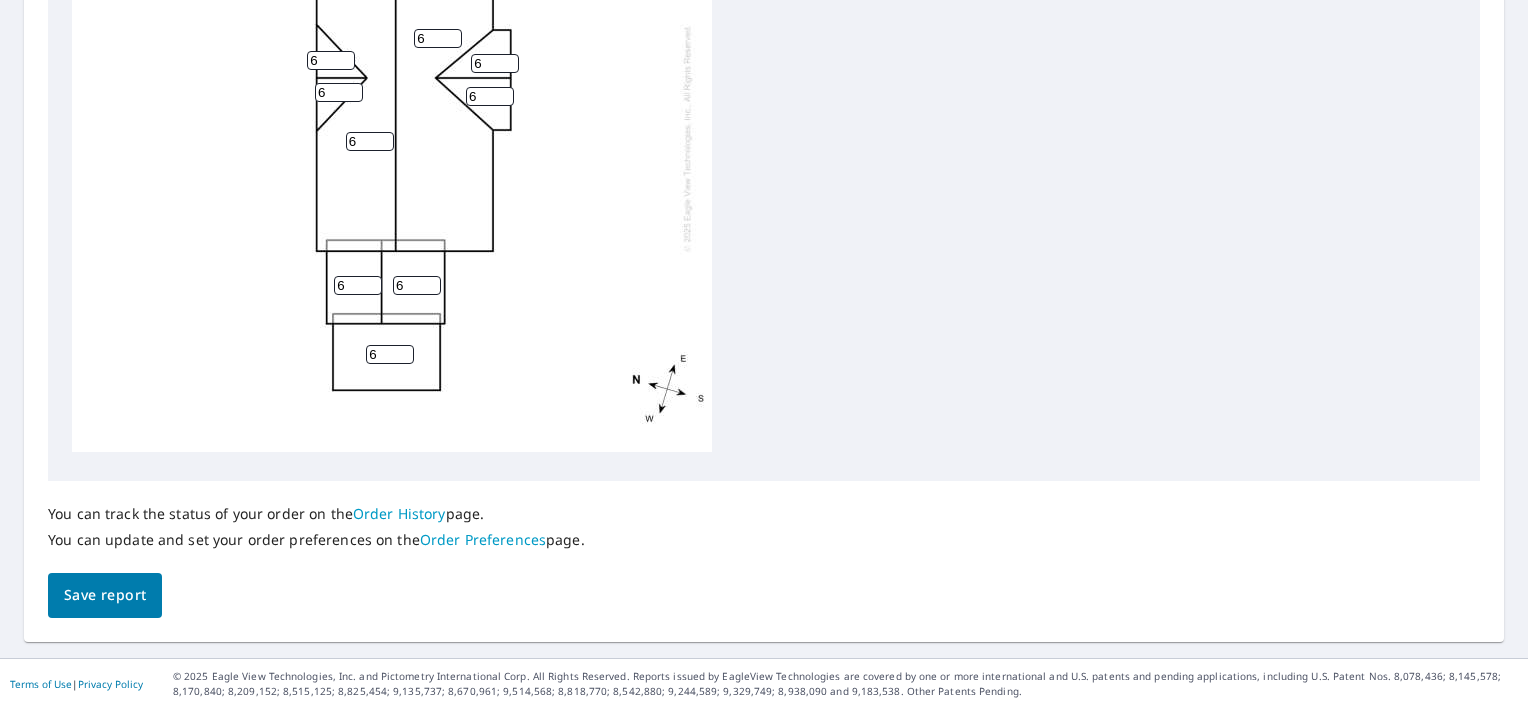 click on "Save report" at bounding box center [105, 595] 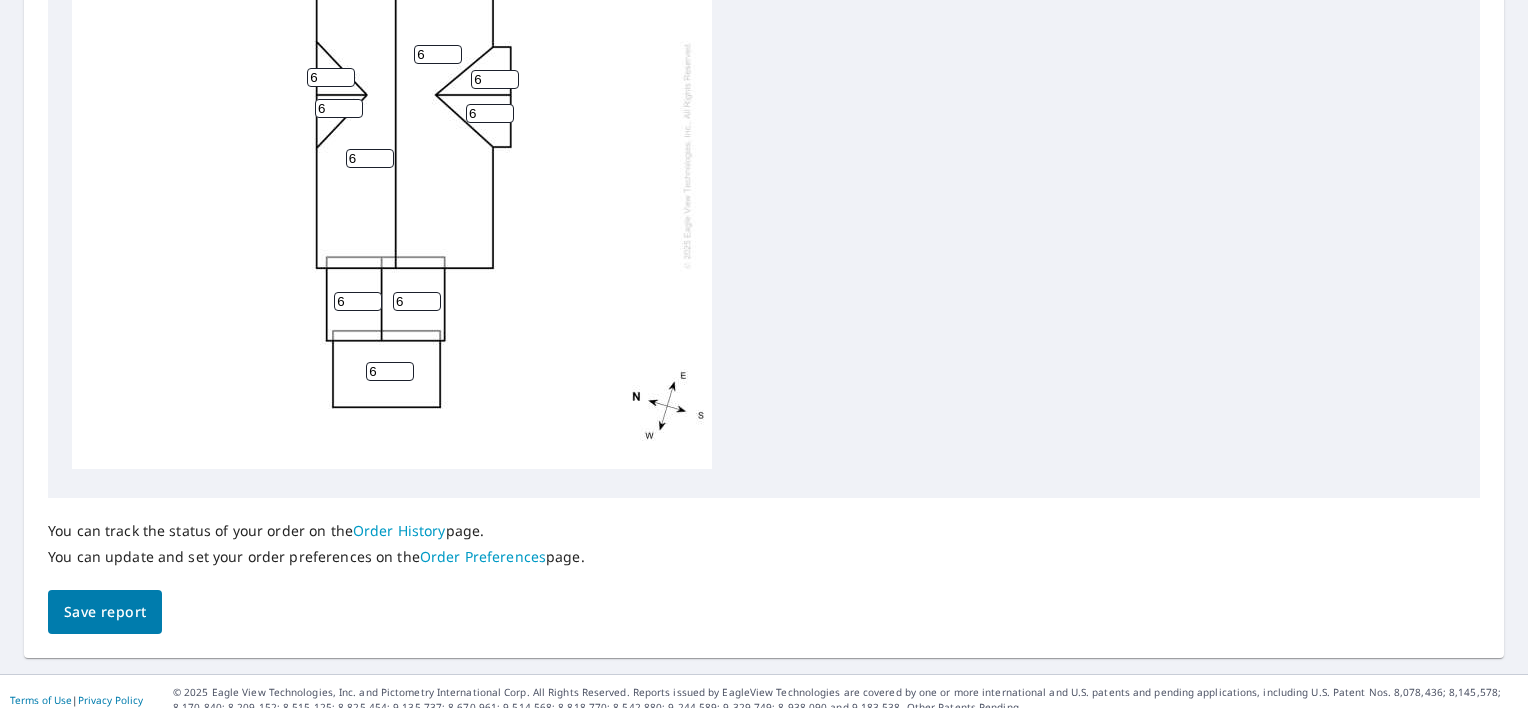 scroll, scrollTop: 947, scrollLeft: 0, axis: vertical 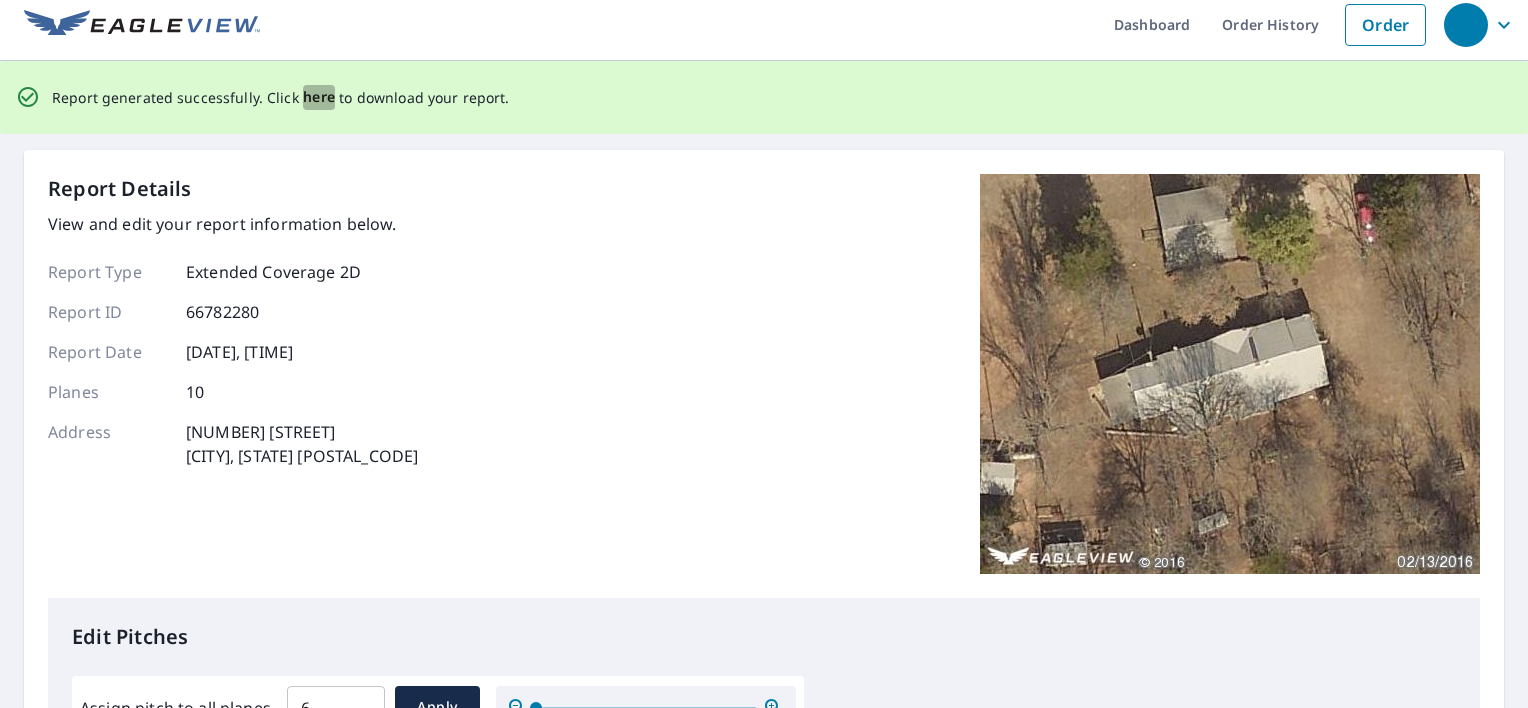 click on "here" at bounding box center [319, 97] 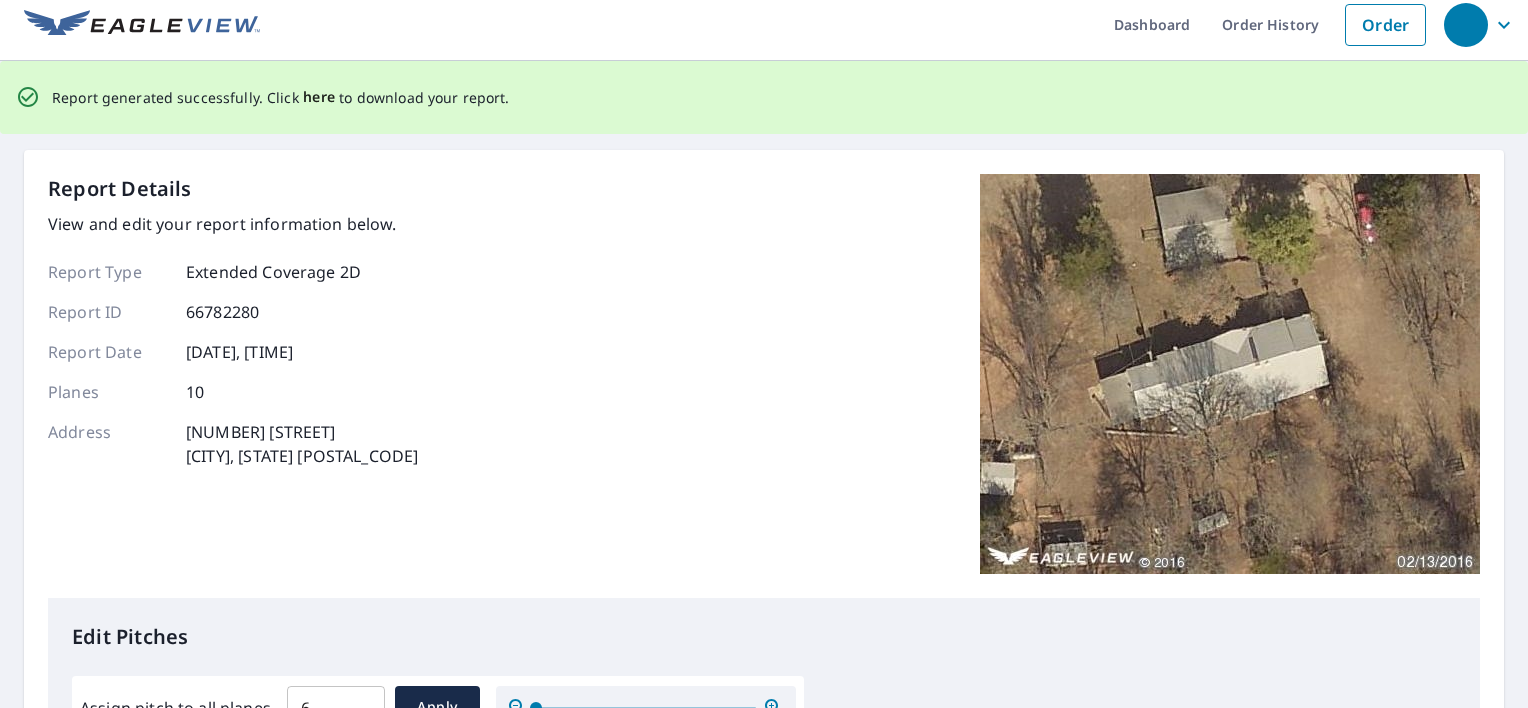 click on "here" at bounding box center (319, 97) 